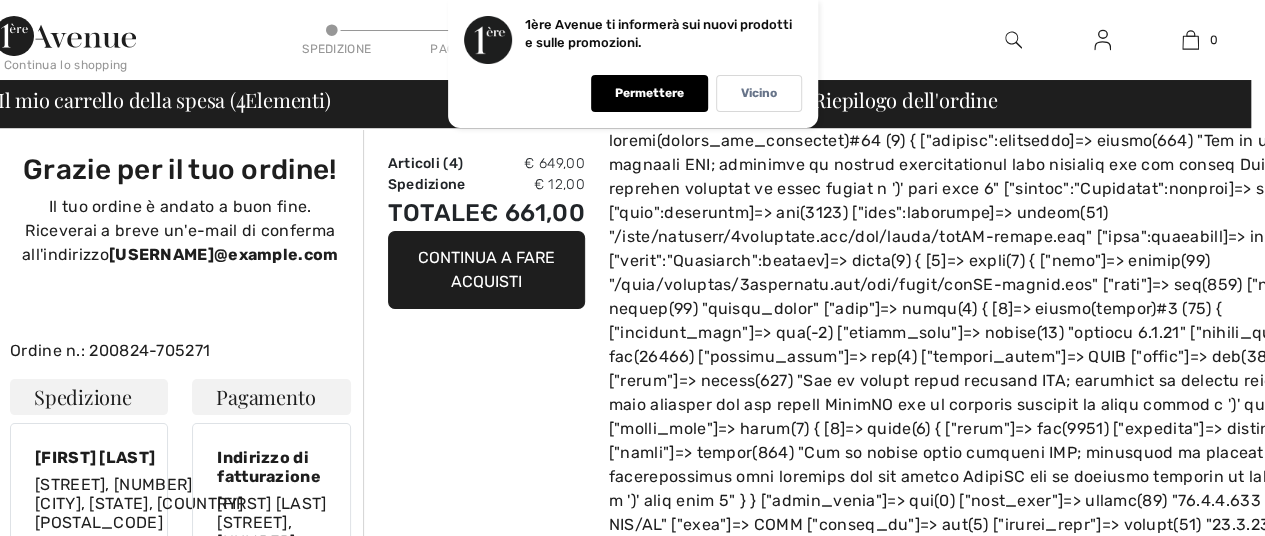 scroll, scrollTop: 0, scrollLeft: 14, axis: horizontal 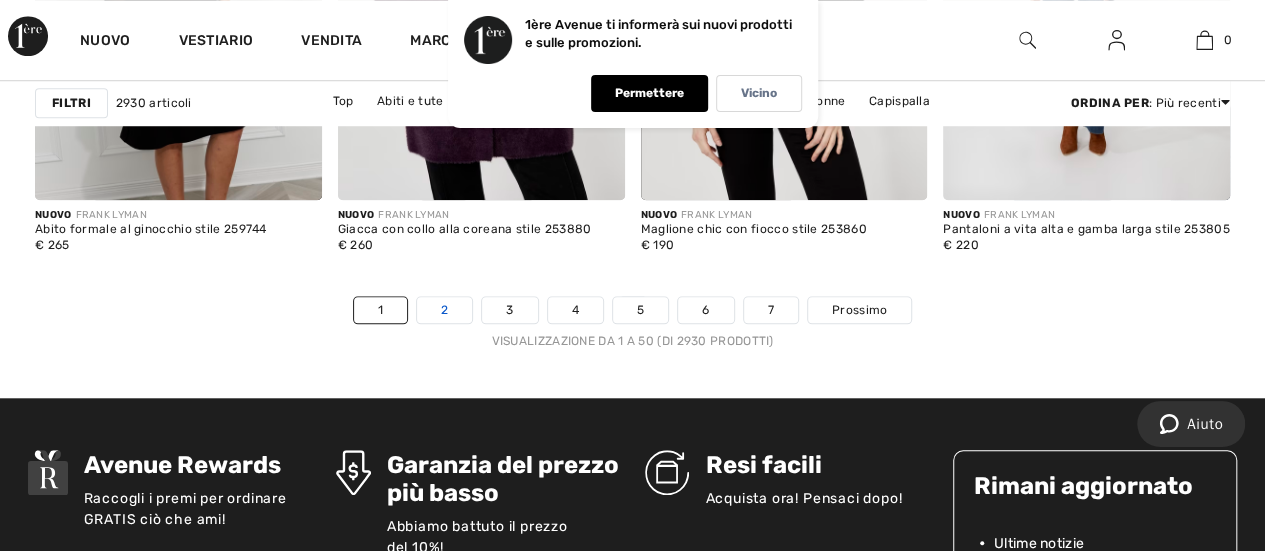click on "2" at bounding box center [444, 310] 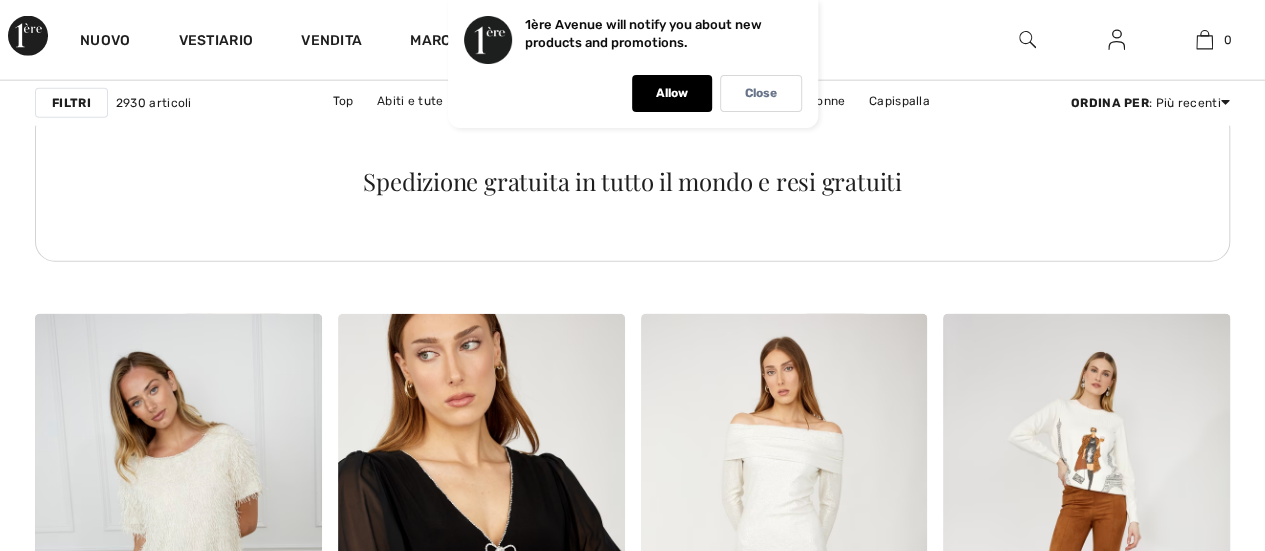 scroll, scrollTop: 2690, scrollLeft: 0, axis: vertical 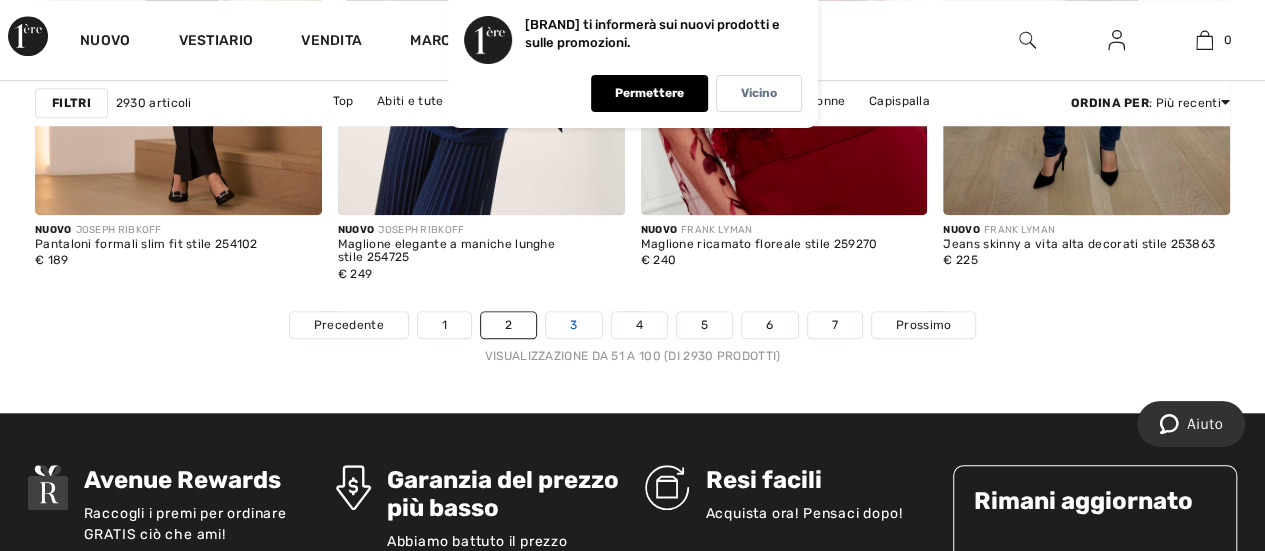 click on "3" at bounding box center [573, 325] 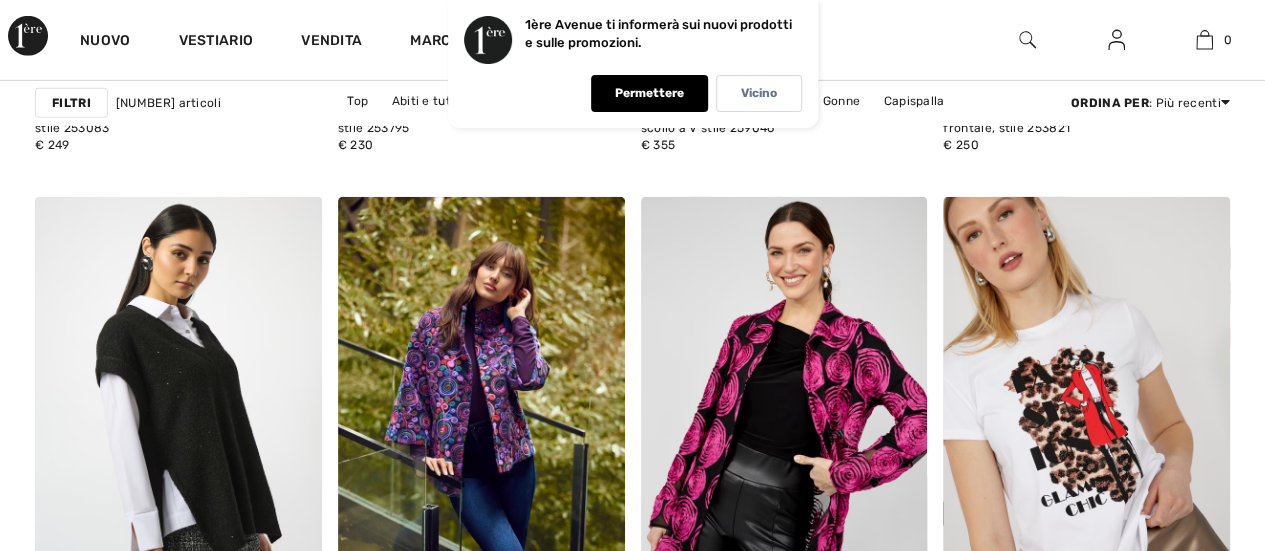 scroll, scrollTop: 3293, scrollLeft: 0, axis: vertical 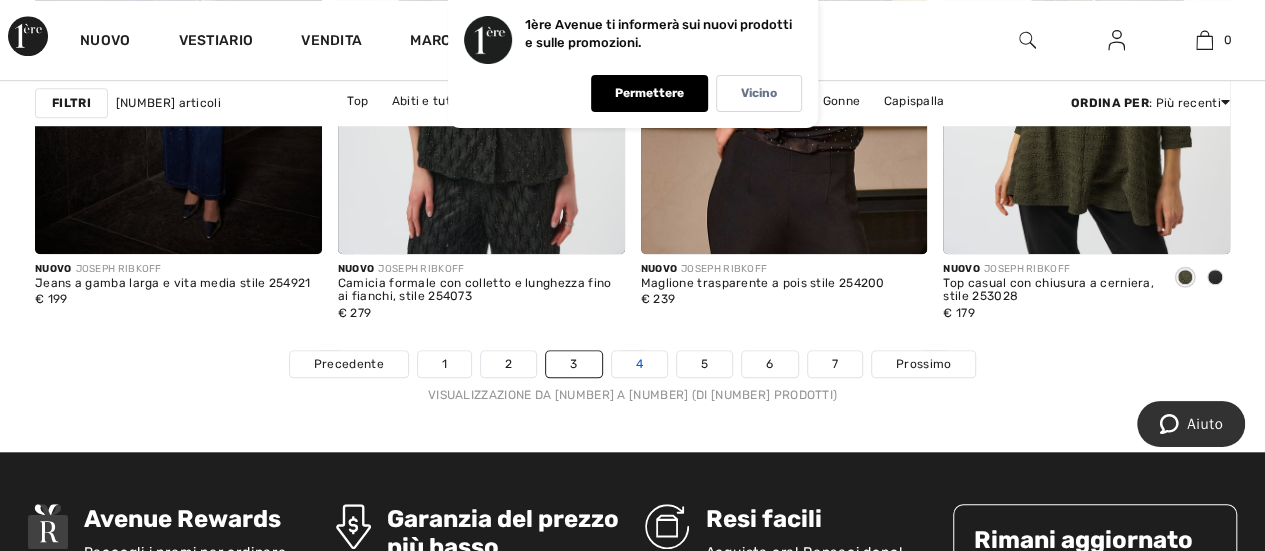 click on "4" at bounding box center (639, 364) 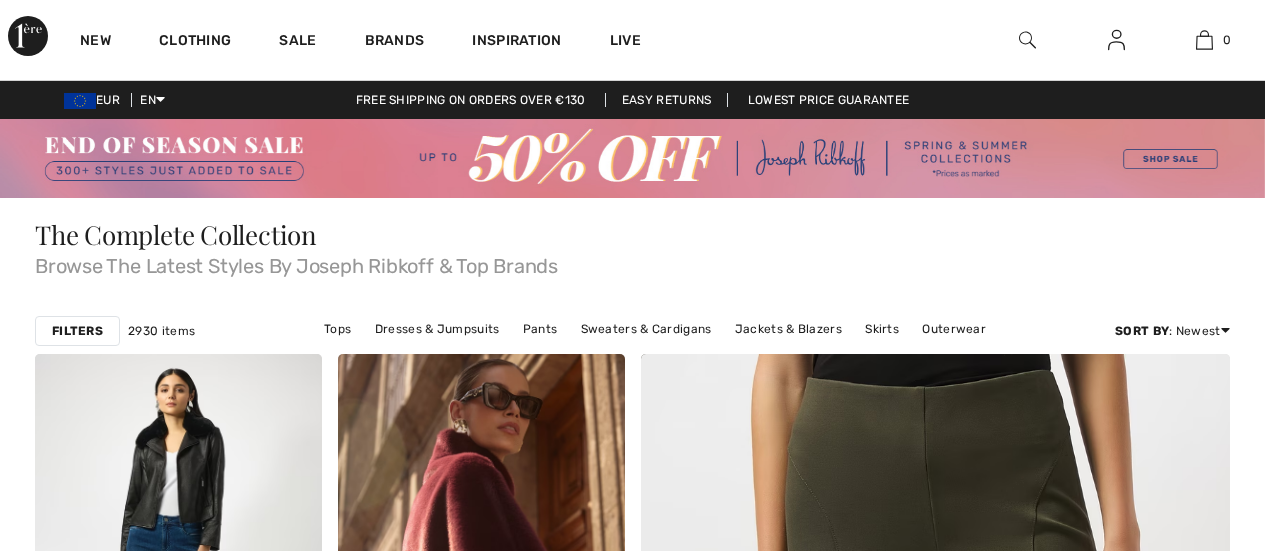 scroll, scrollTop: 774, scrollLeft: 0, axis: vertical 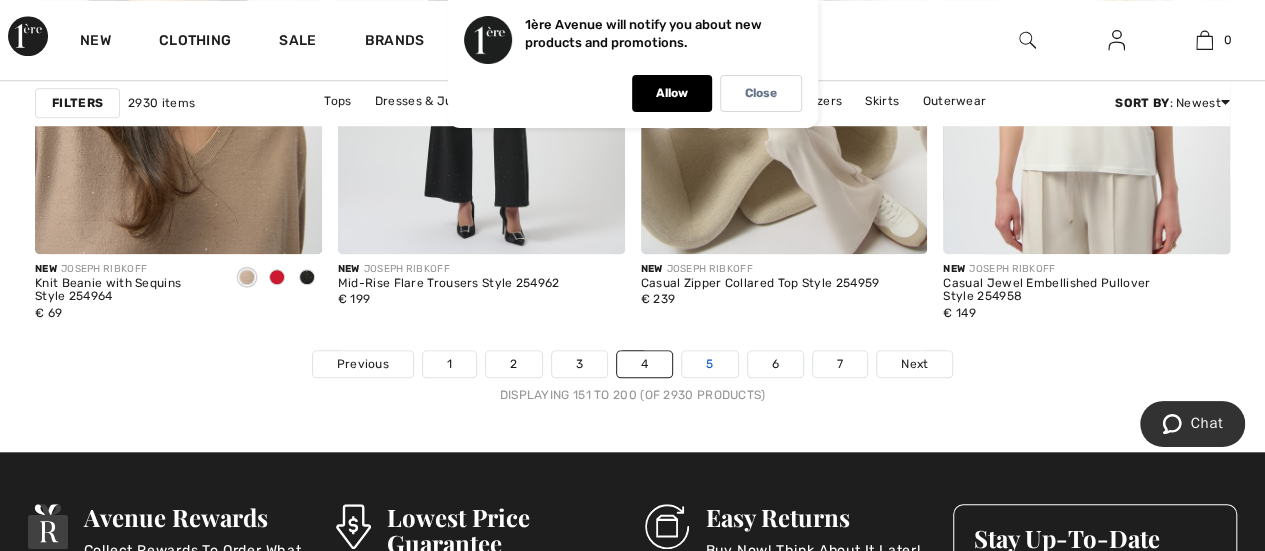 click on "5" at bounding box center (709, 364) 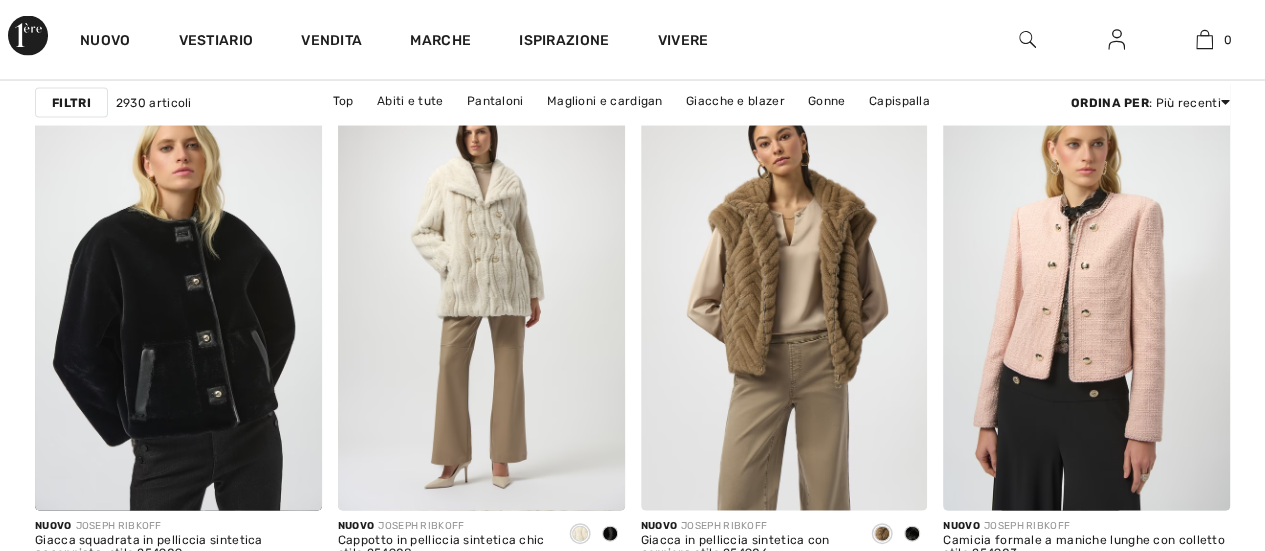 scroll, scrollTop: 0, scrollLeft: 0, axis: both 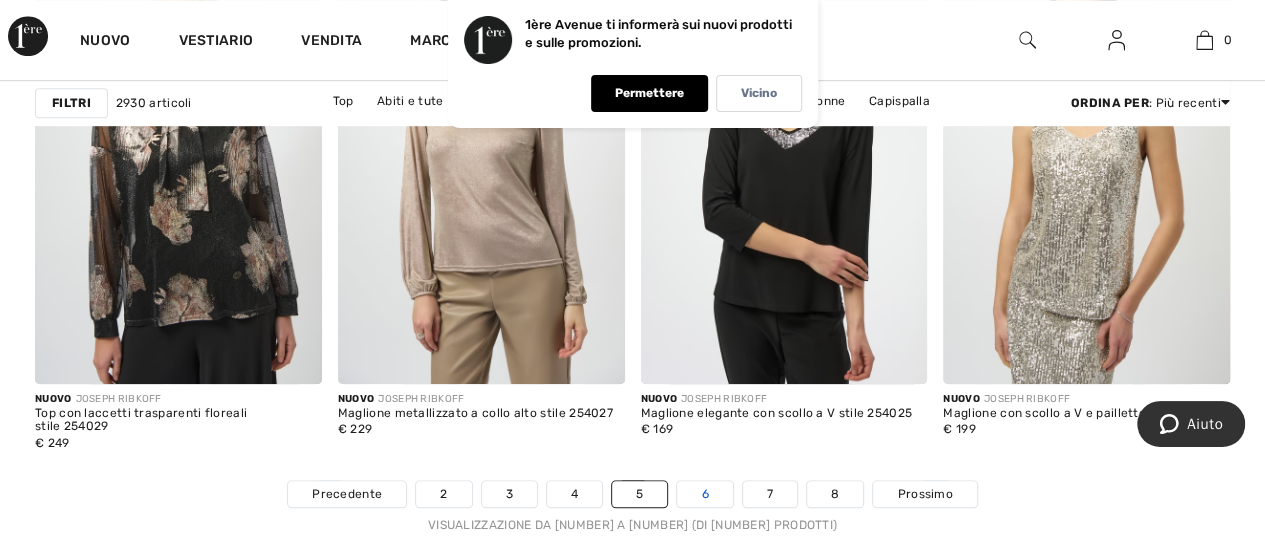 click on "6" at bounding box center (704, 494) 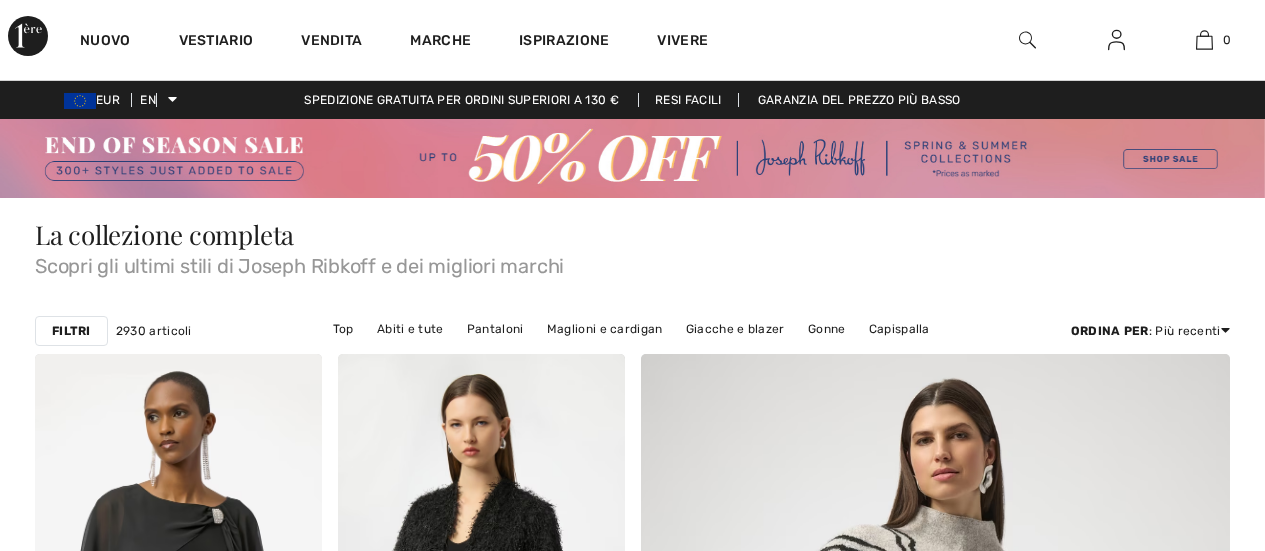scroll, scrollTop: 1534, scrollLeft: 0, axis: vertical 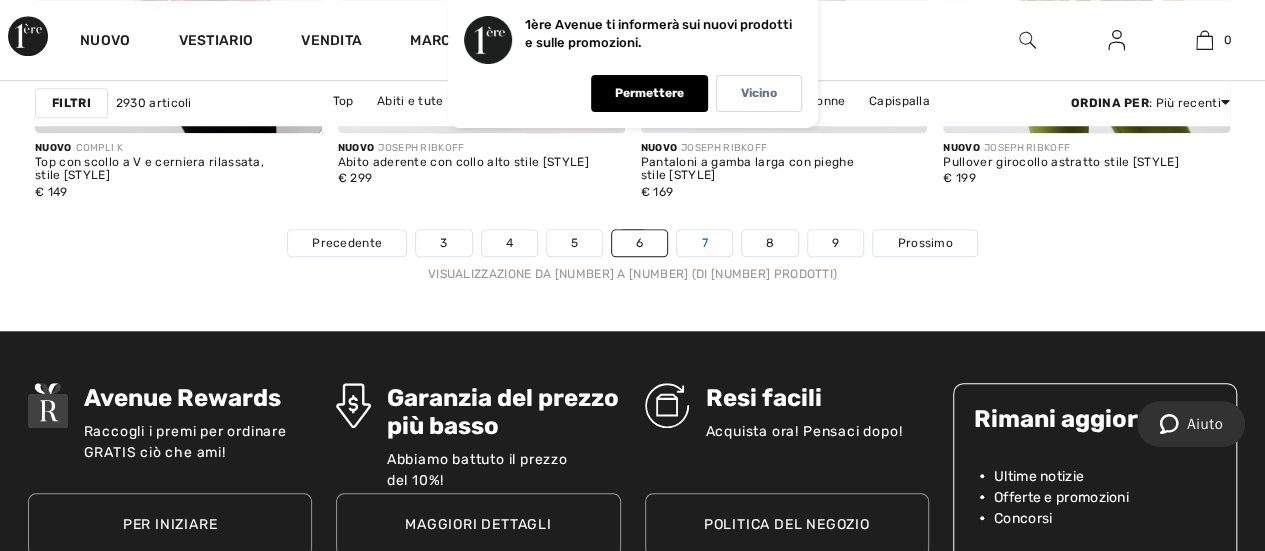 click on "7" at bounding box center [704, 243] 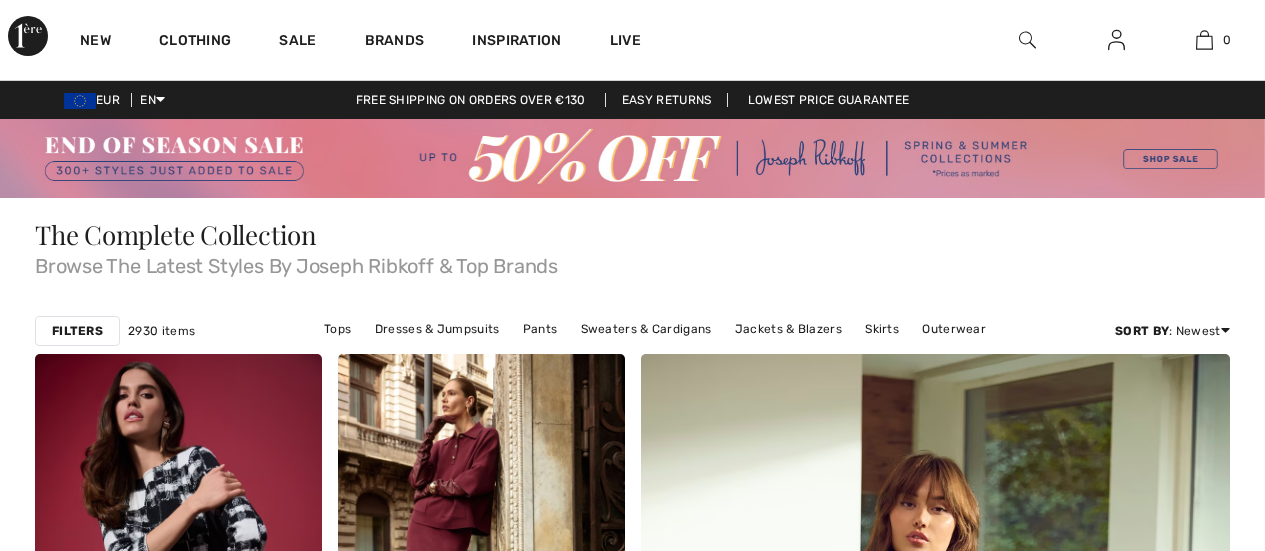 scroll, scrollTop: 1833, scrollLeft: 0, axis: vertical 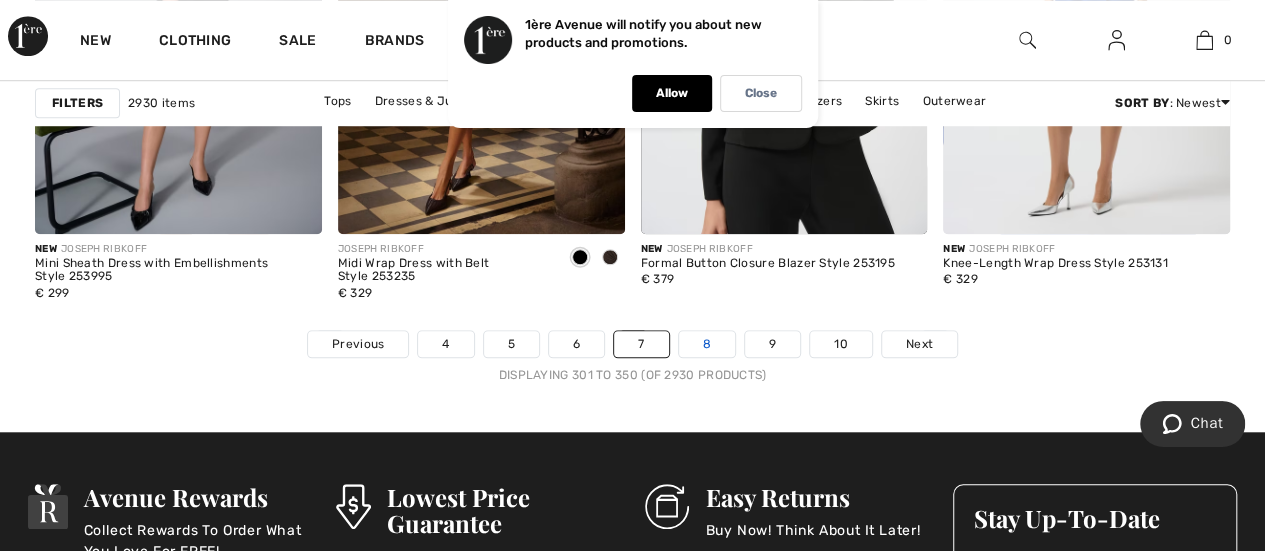 click on "8" at bounding box center [707, 344] 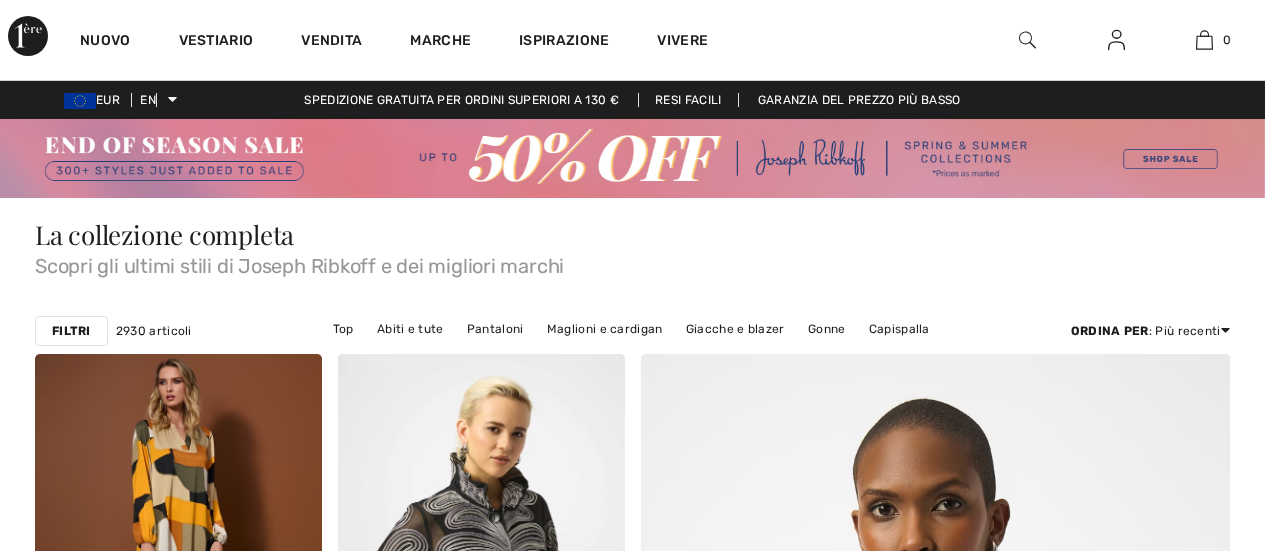 scroll, scrollTop: 1889, scrollLeft: 0, axis: vertical 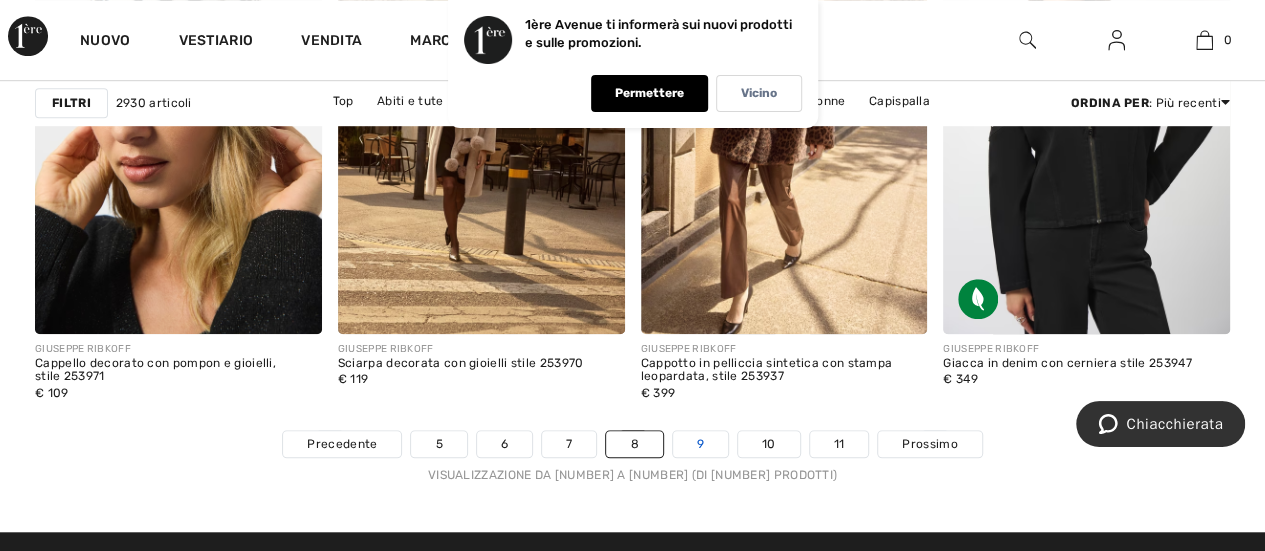 click on "9" at bounding box center [700, 444] 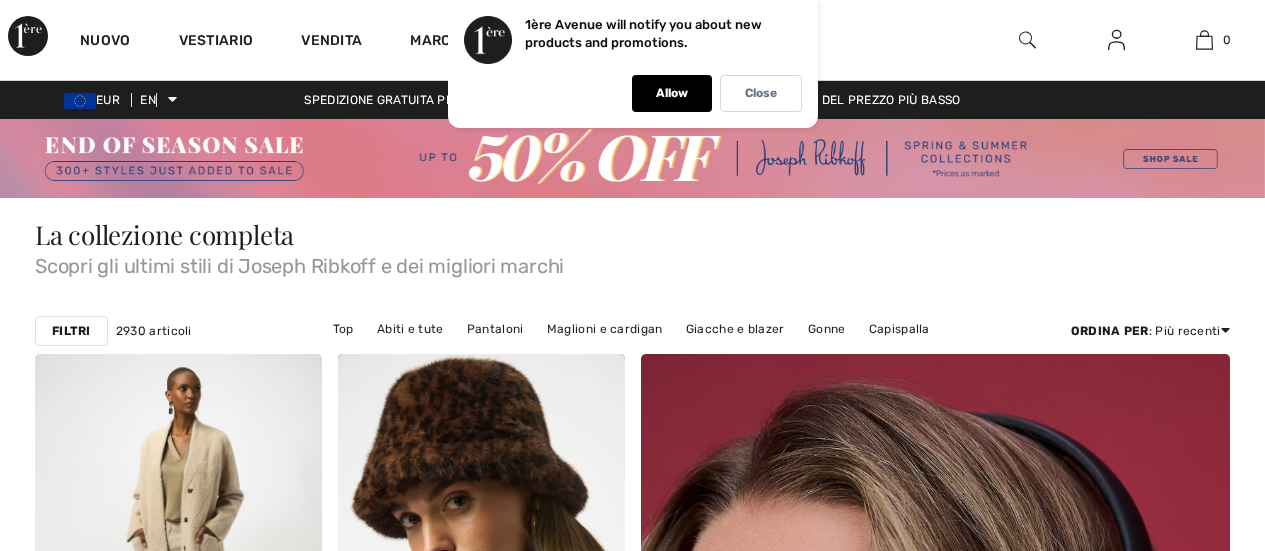 scroll, scrollTop: 404, scrollLeft: 0, axis: vertical 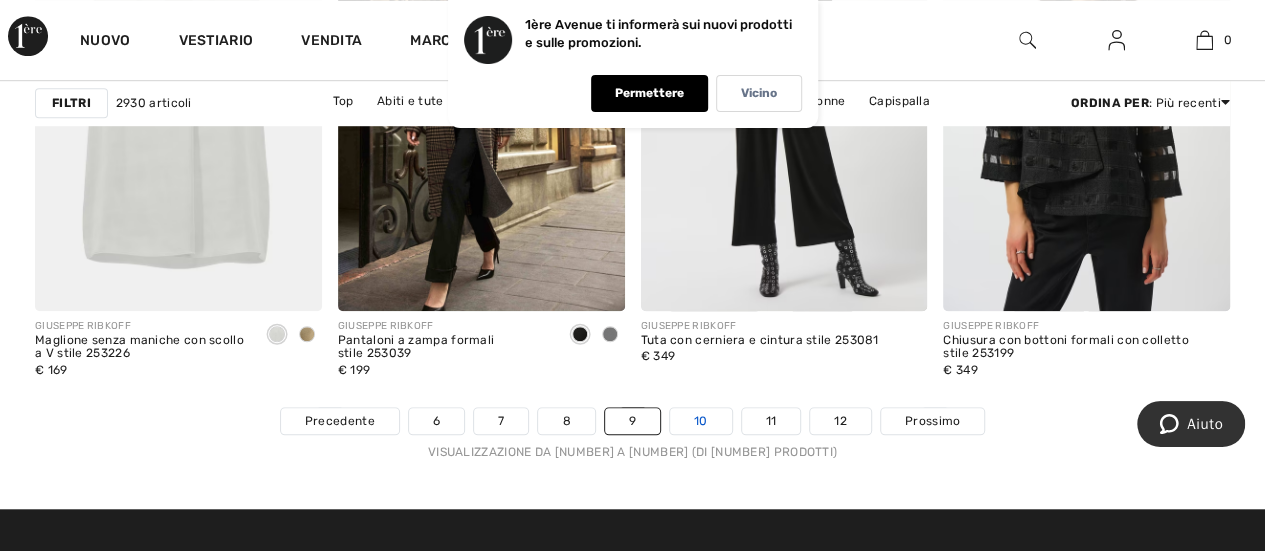 click on "10" at bounding box center [701, 421] 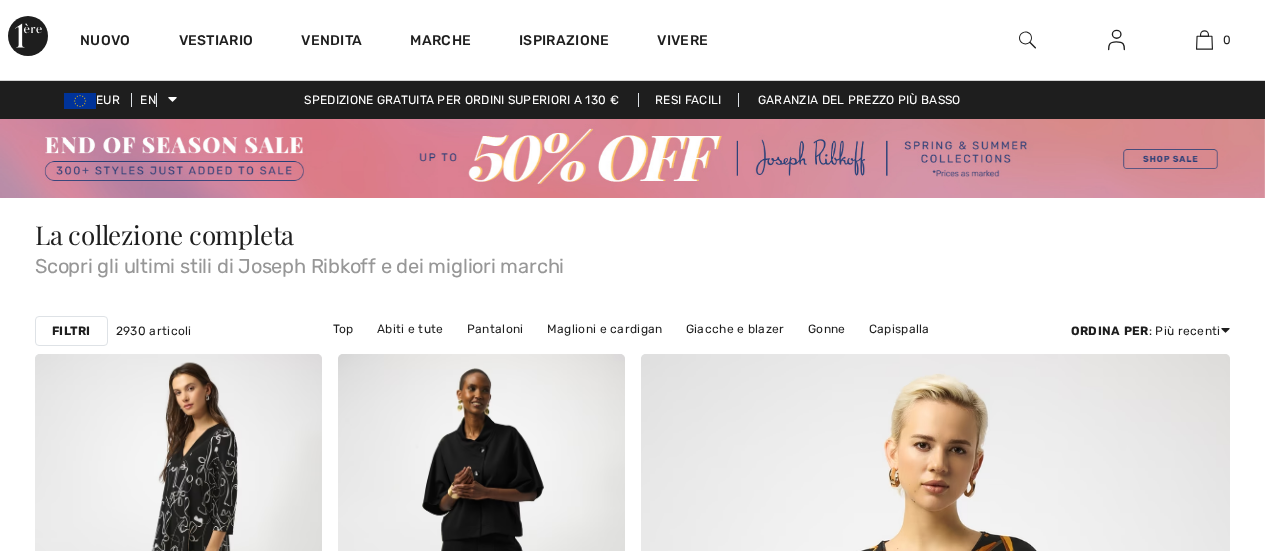 scroll, scrollTop: 2024, scrollLeft: 0, axis: vertical 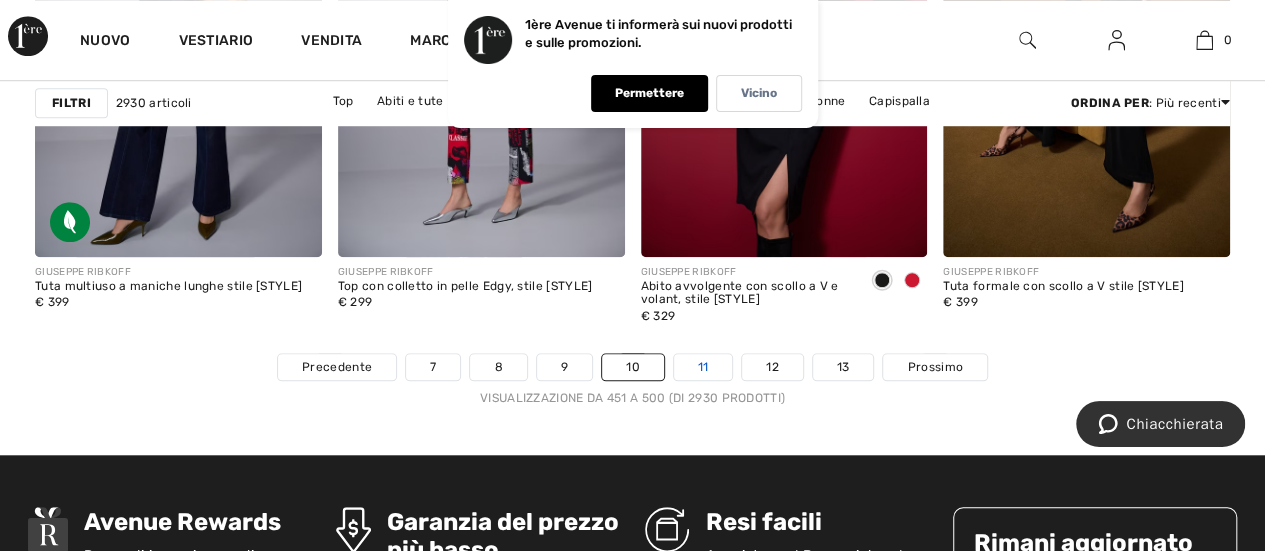 click on "11" at bounding box center [703, 367] 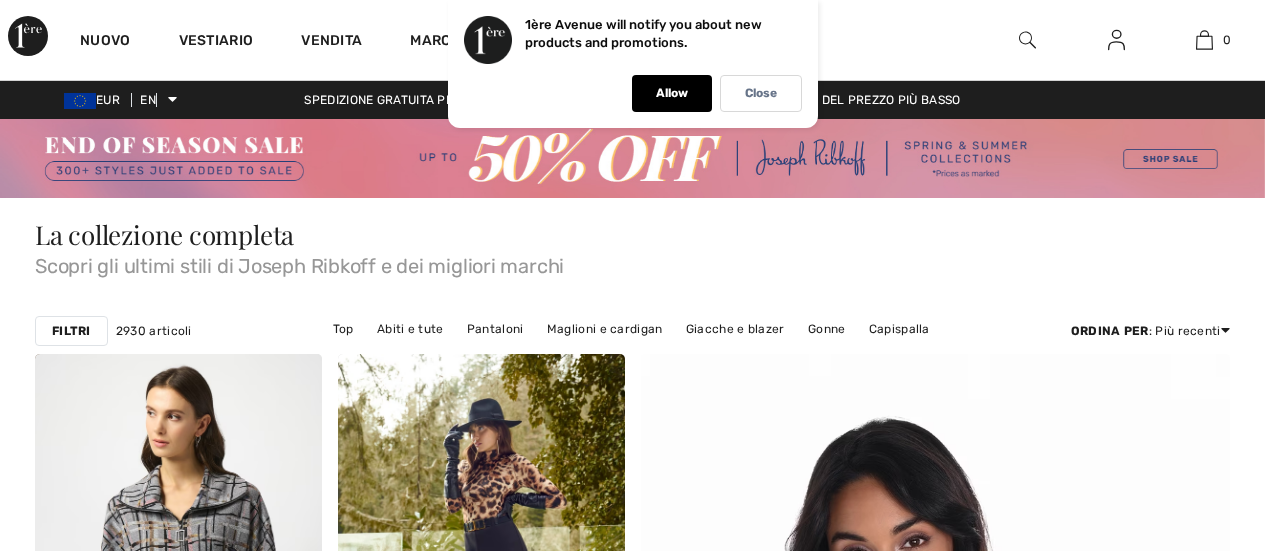 scroll, scrollTop: 3278, scrollLeft: 0, axis: vertical 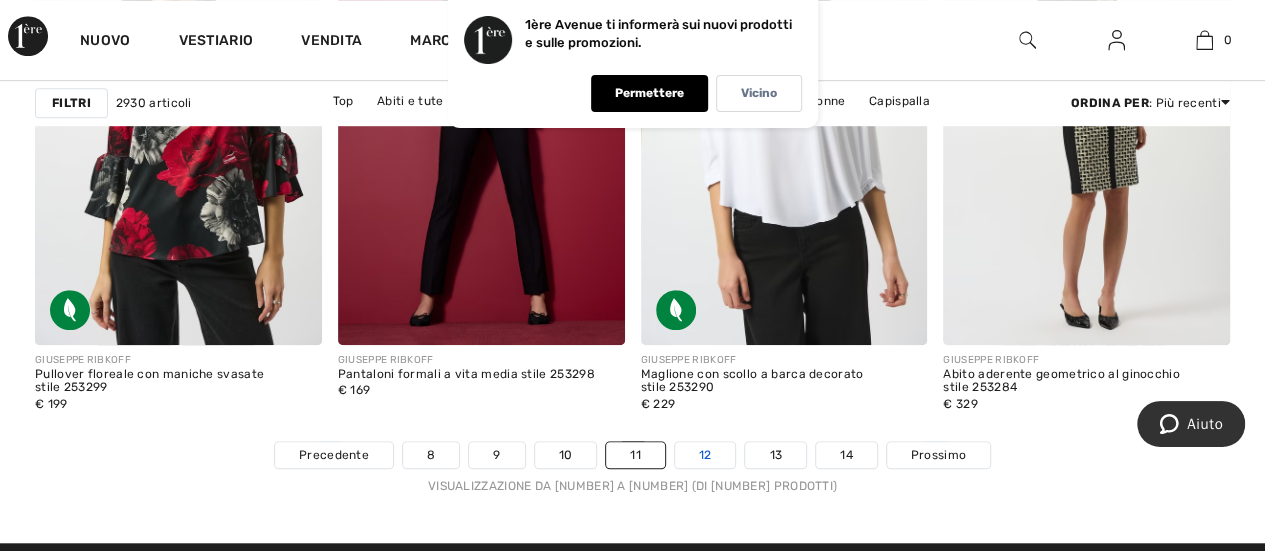 click on "12" at bounding box center (705, 455) 